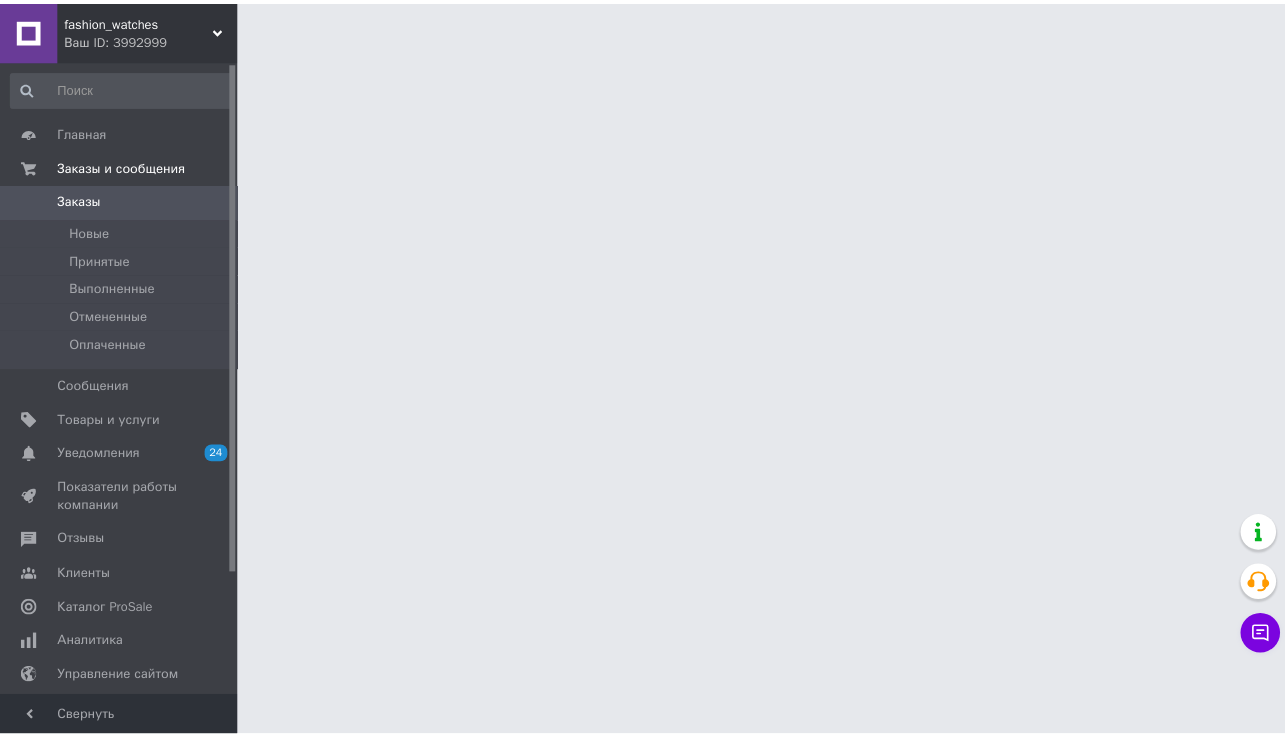 scroll, scrollTop: 0, scrollLeft: 0, axis: both 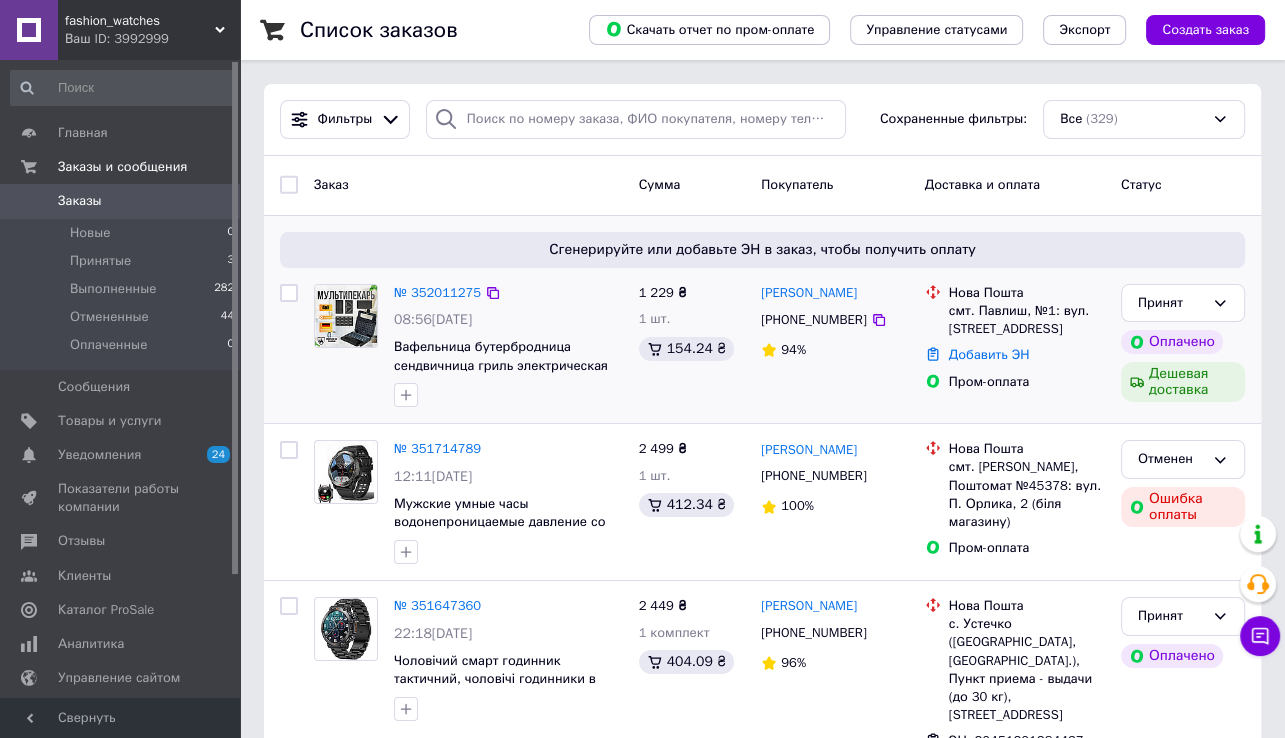 drag, startPoint x: 829, startPoint y: 285, endPoint x: 768, endPoint y: 281, distance: 61.13101 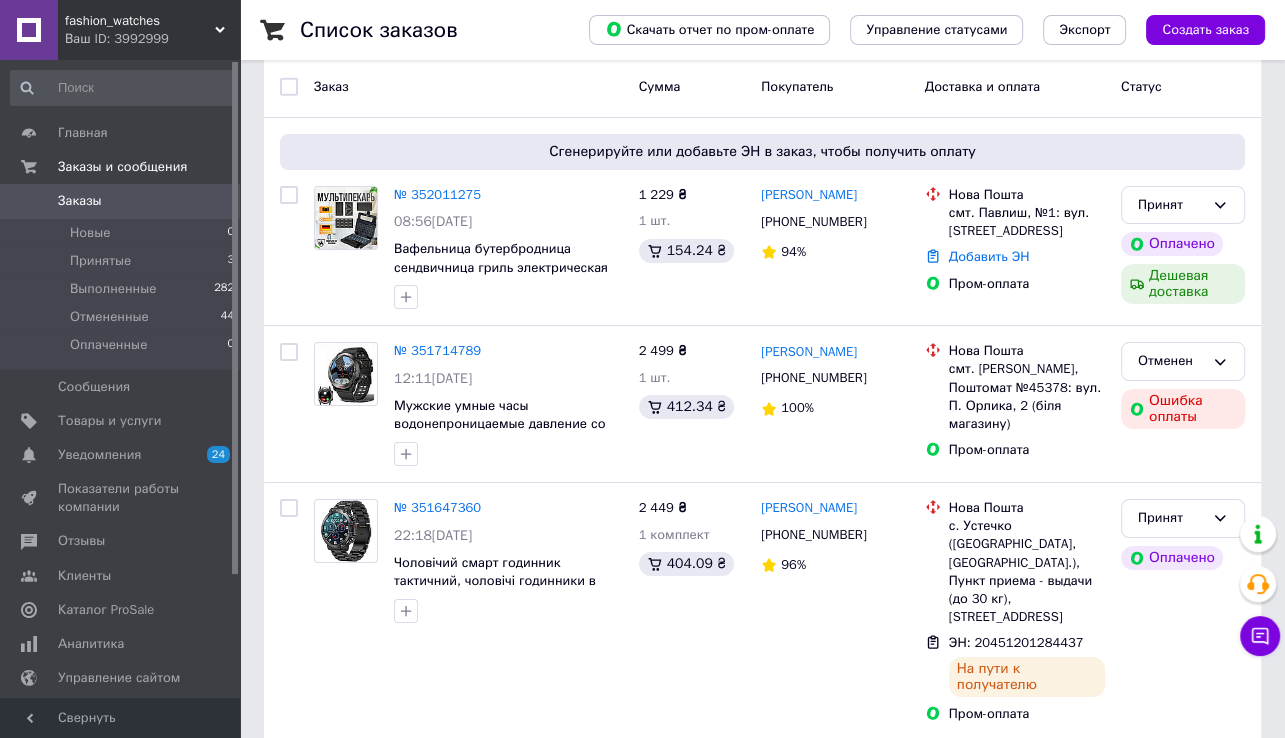 scroll, scrollTop: 0, scrollLeft: 0, axis: both 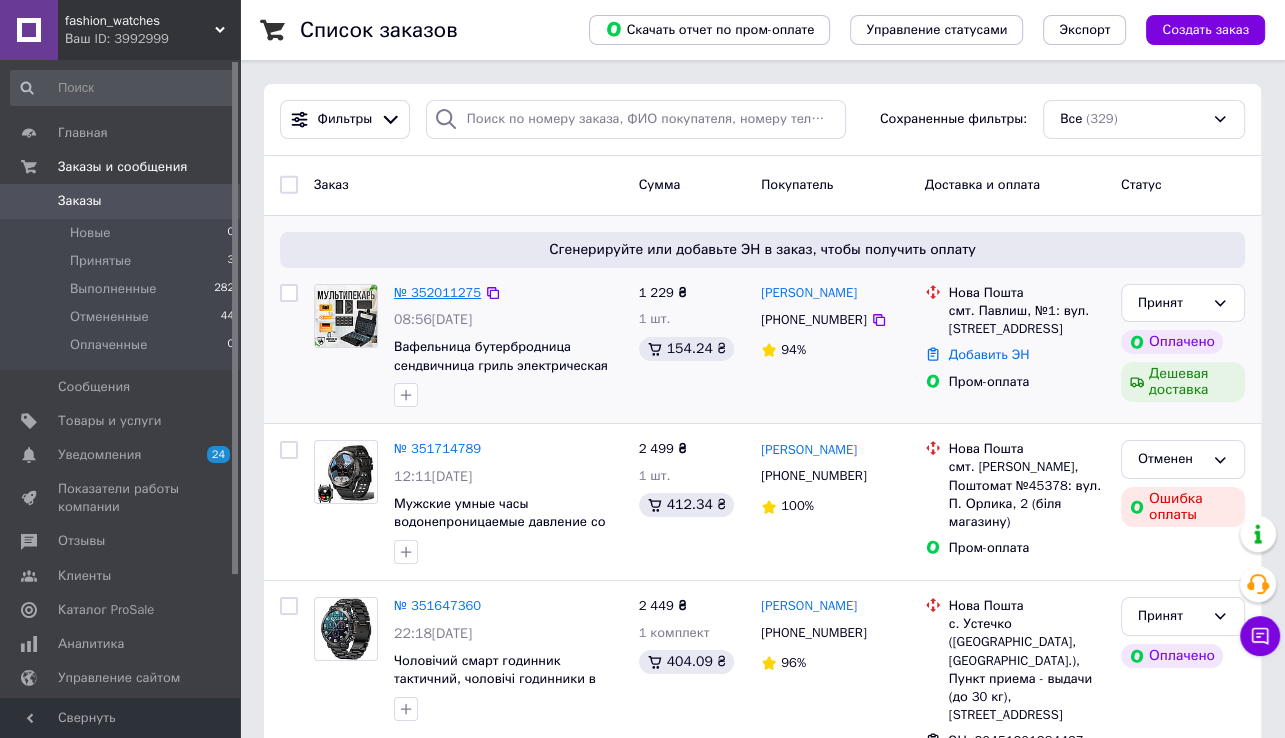 click on "№ 352011275" at bounding box center [437, 292] 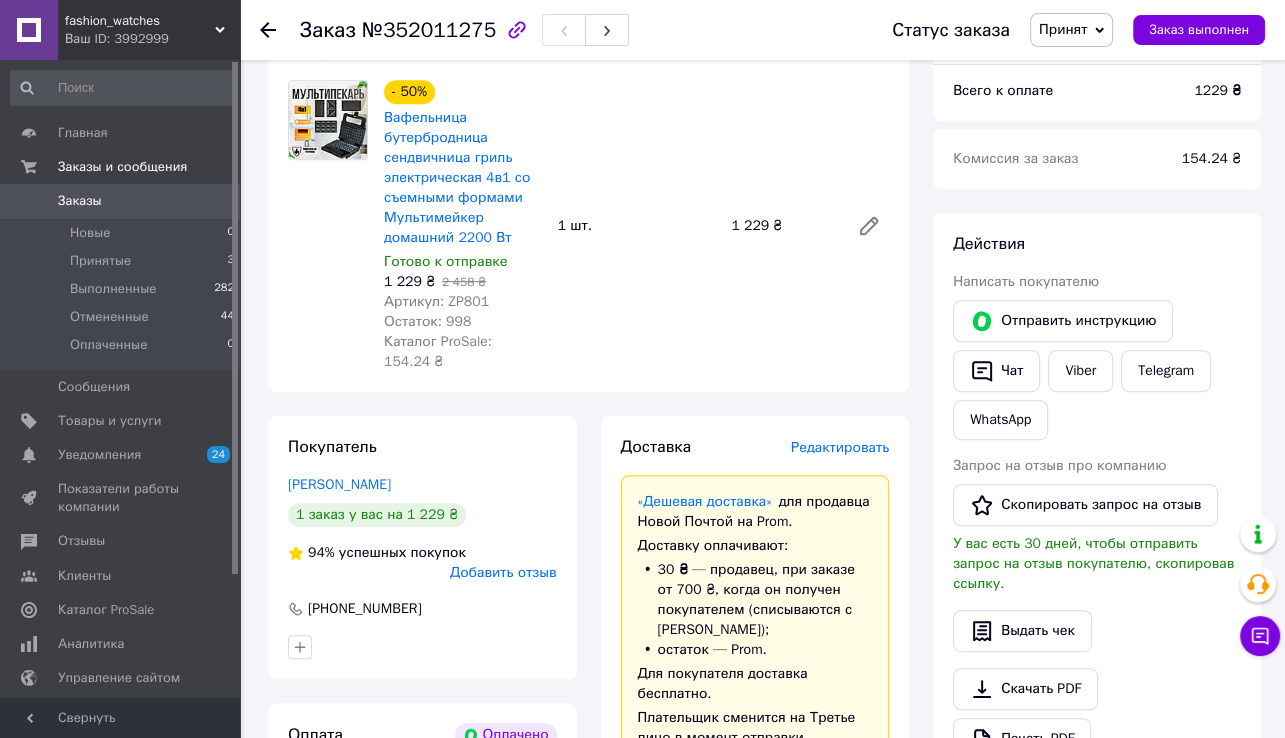 scroll, scrollTop: 700, scrollLeft: 0, axis: vertical 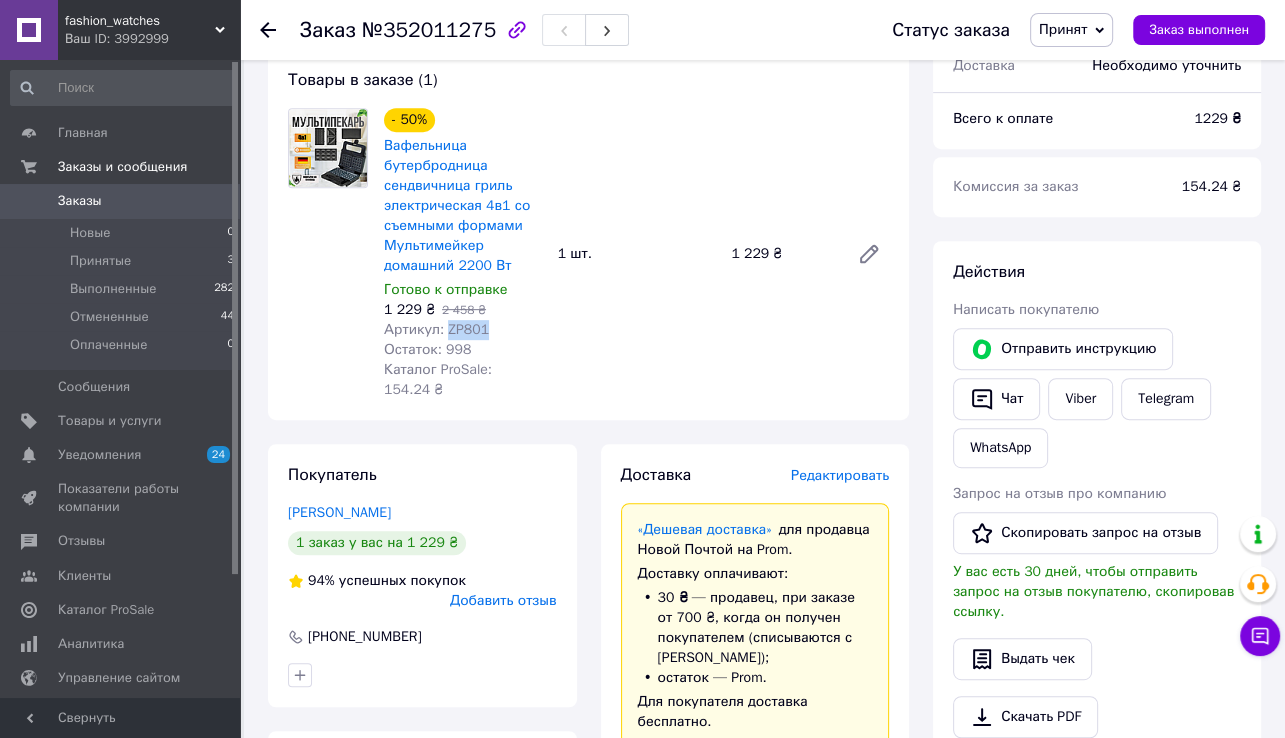drag, startPoint x: 441, startPoint y: 308, endPoint x: 486, endPoint y: 311, distance: 45.099888 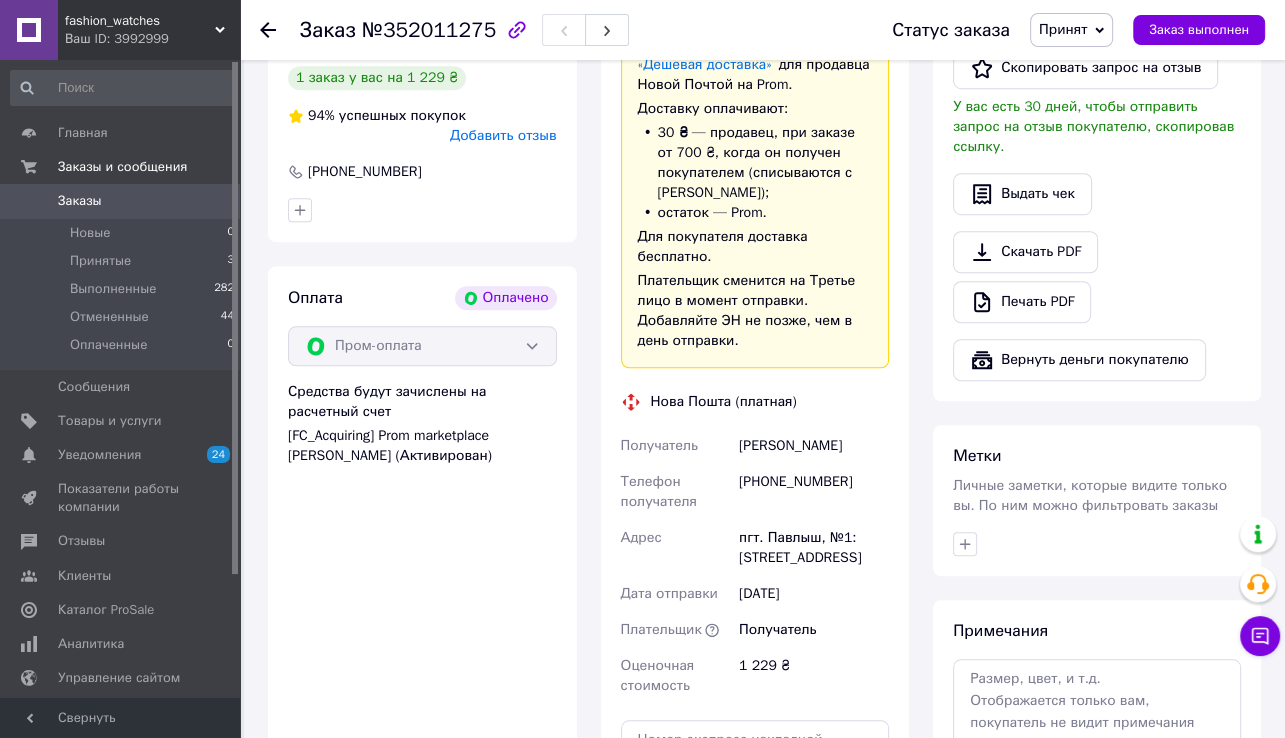 scroll, scrollTop: 1300, scrollLeft: 0, axis: vertical 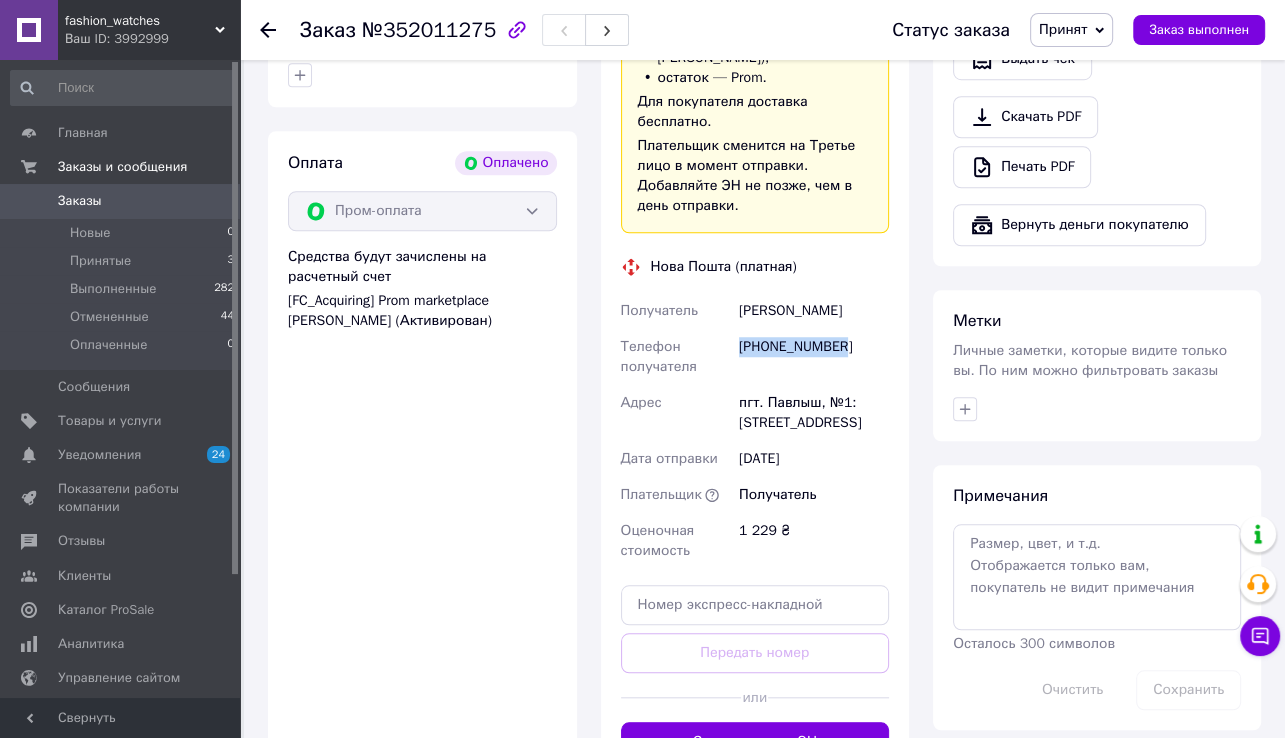 drag, startPoint x: 740, startPoint y: 312, endPoint x: 840, endPoint y: 306, distance: 100.17984 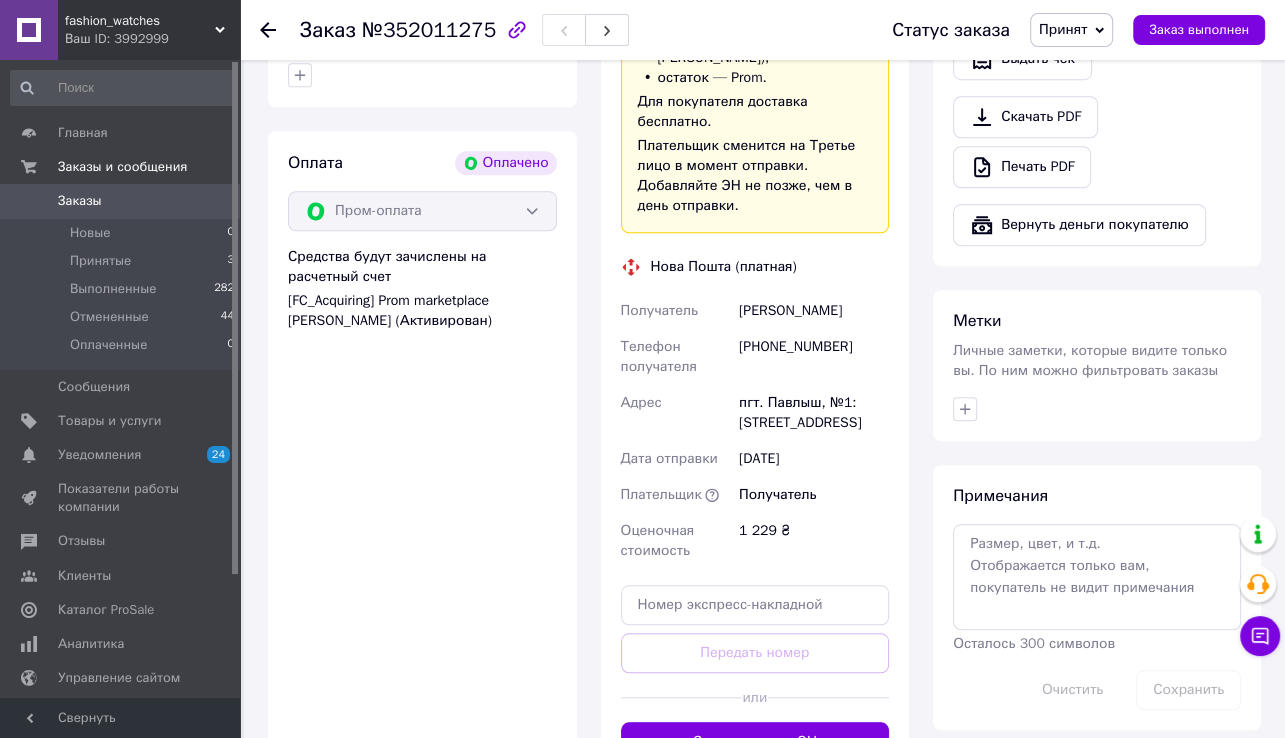 click on "Итого 1 товар 1 229 ₴ Доставка Необходимо уточнить Всего к оплате 1229 ₴ Комиссия за заказ 154.24 ₴ Действия Написать покупателю   Отправить инструкцию   Чат Viber Telegram WhatsApp Запрос на отзыв про компанию   Скопировать запрос на отзыв У вас есть 30 дней, чтобы отправить запрос на отзыв покупателю, скопировав ссылку.   Выдать чек   Скачать PDF   Печать PDF   Вернуть деньги покупателю Метки Личные заметки, которые видите только вы. По ним можно фильтровать заказы Примечания Осталось 300 символов Очистить Сохранить" at bounding box center [1097, 45] 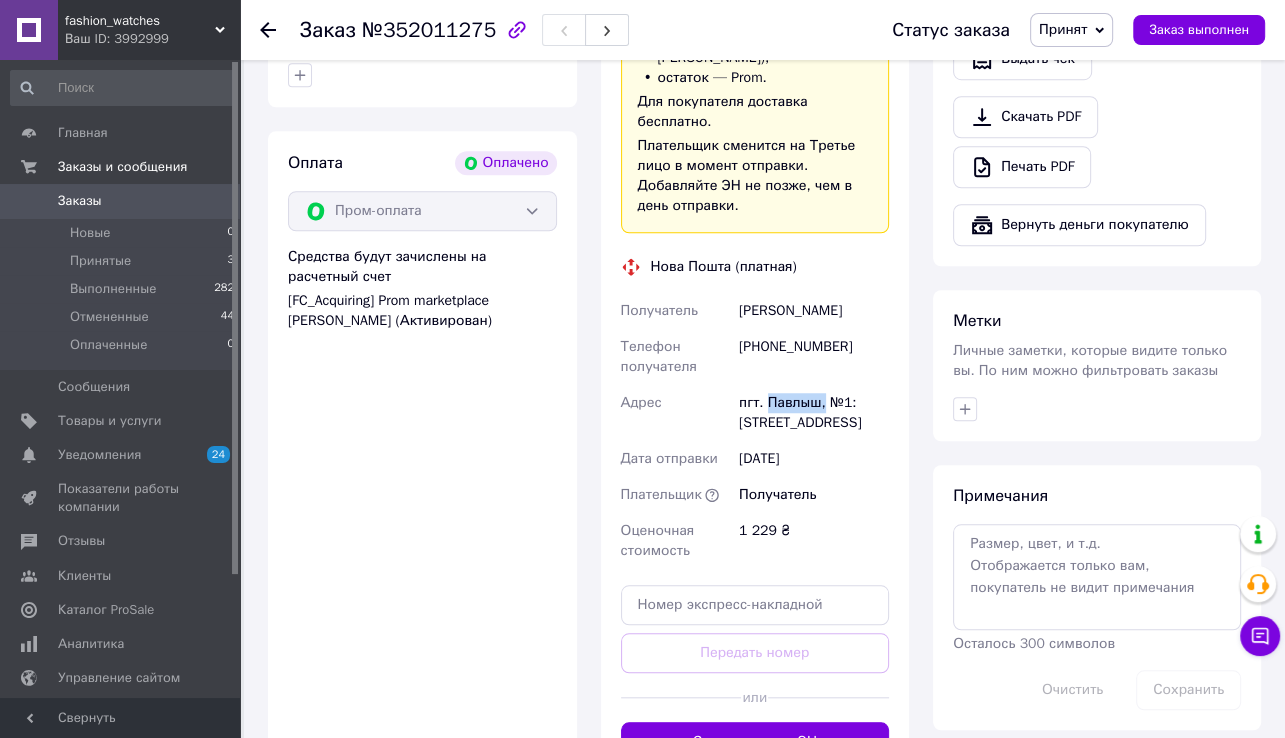 drag, startPoint x: 766, startPoint y: 364, endPoint x: 820, endPoint y: 362, distance: 54.037025 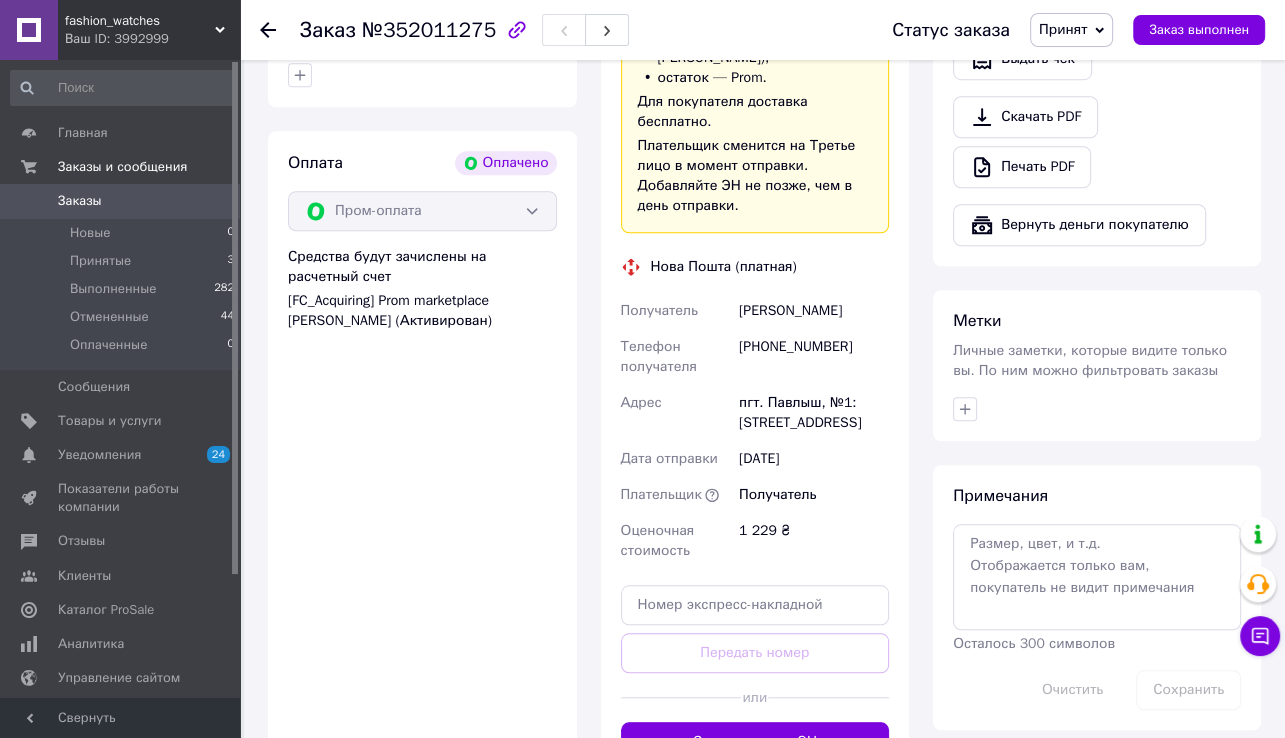 click on "Итого 1 товар 1 229 ₴ Доставка Необходимо уточнить Всего к оплате 1229 ₴ Комиссия за заказ 154.24 ₴ Действия Написать покупателю   Отправить инструкцию   Чат Viber Telegram WhatsApp Запрос на отзыв про компанию   Скопировать запрос на отзыв У вас есть 30 дней, чтобы отправить запрос на отзыв покупателю, скопировав ссылку.   Выдать чек   Скачать PDF   Печать PDF   Вернуть деньги покупателю Метки Личные заметки, которые видите только вы. По ним можно фильтровать заказы Примечания Осталось 300 символов Очистить Сохранить" at bounding box center [1097, 45] 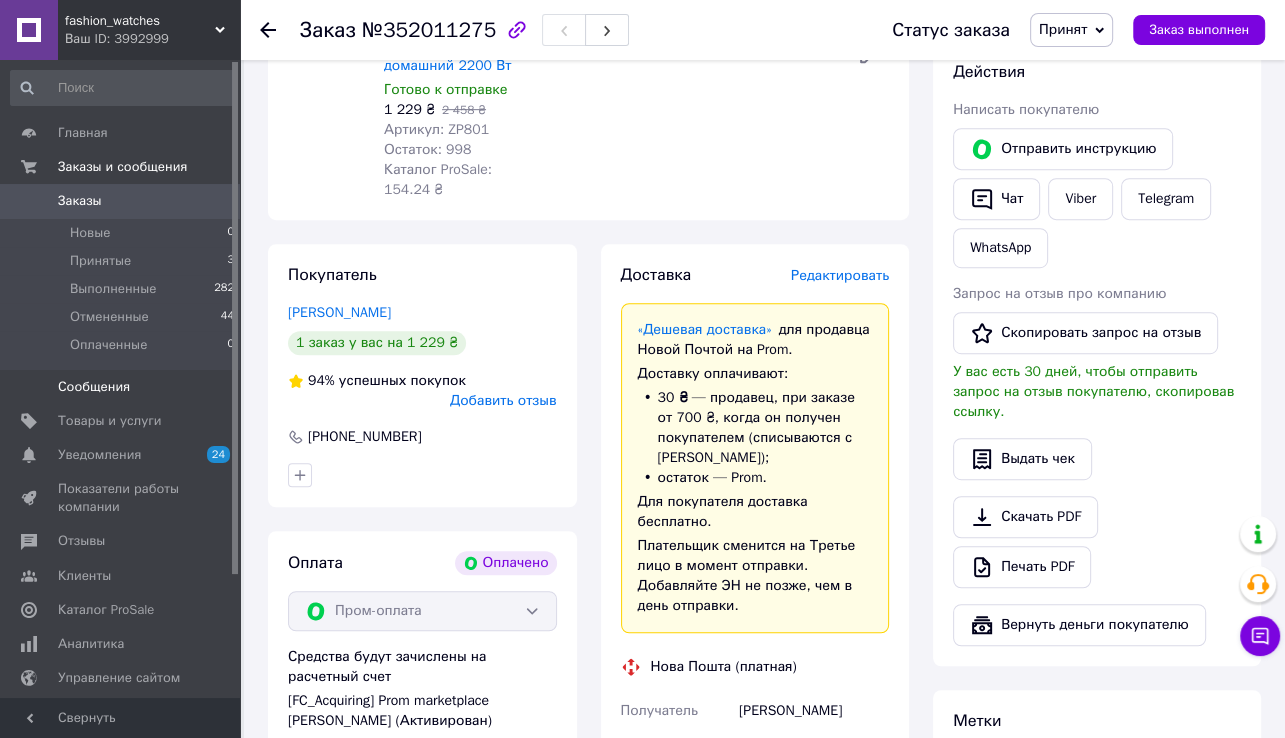 scroll, scrollTop: 600, scrollLeft: 0, axis: vertical 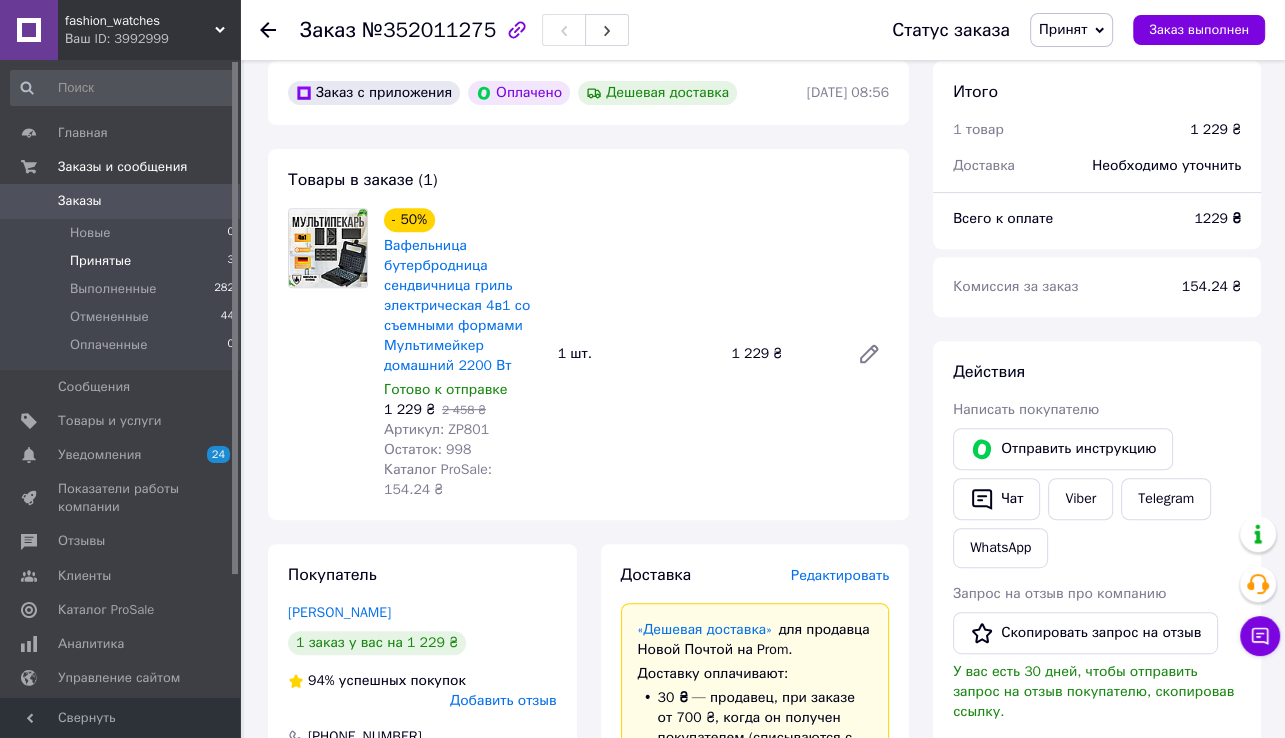 click on "Принятые 3" at bounding box center (123, 261) 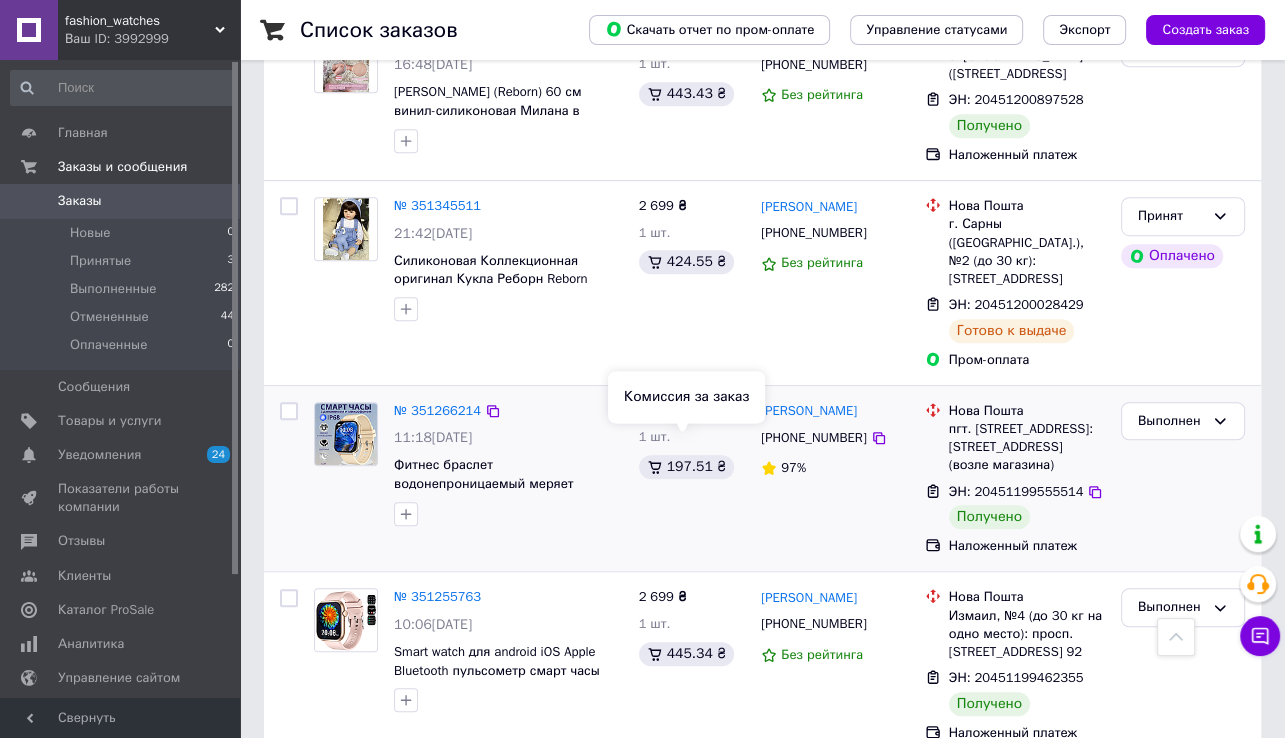 scroll, scrollTop: 1100, scrollLeft: 0, axis: vertical 